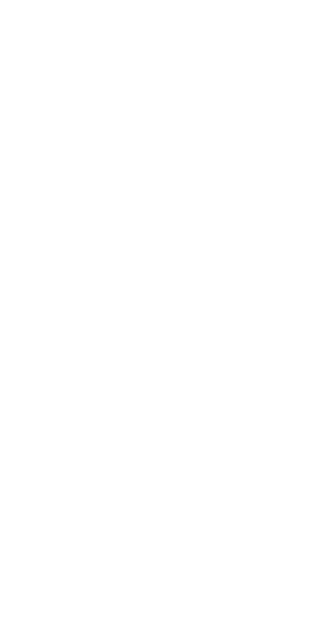 scroll, scrollTop: 0, scrollLeft: 0, axis: both 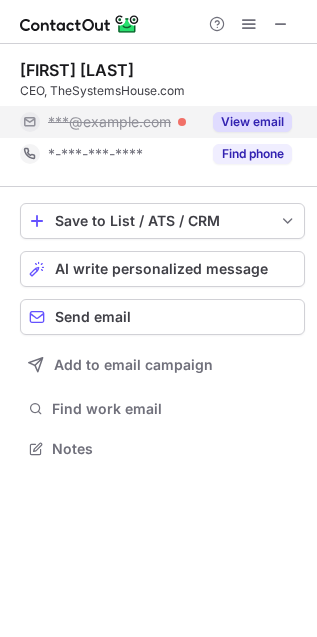 click on "View email" at bounding box center (252, 122) 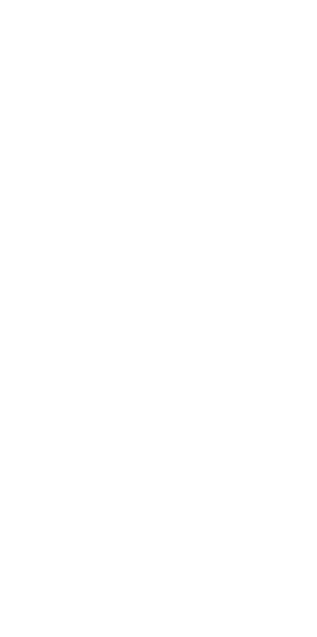scroll, scrollTop: 0, scrollLeft: 0, axis: both 